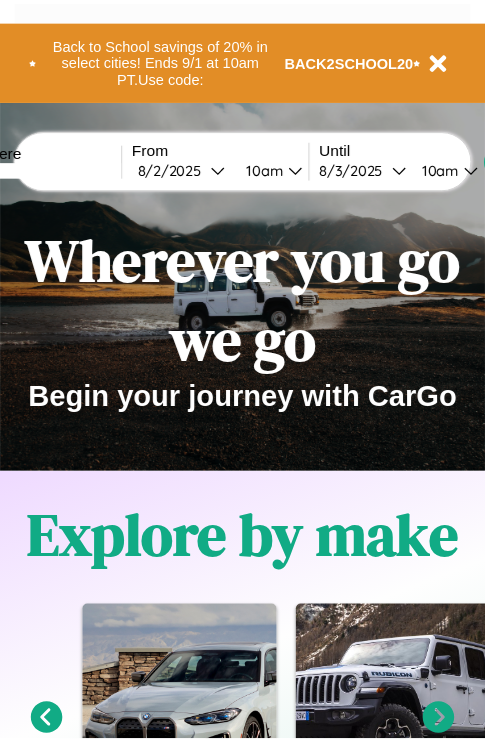 scroll, scrollTop: 0, scrollLeft: 0, axis: both 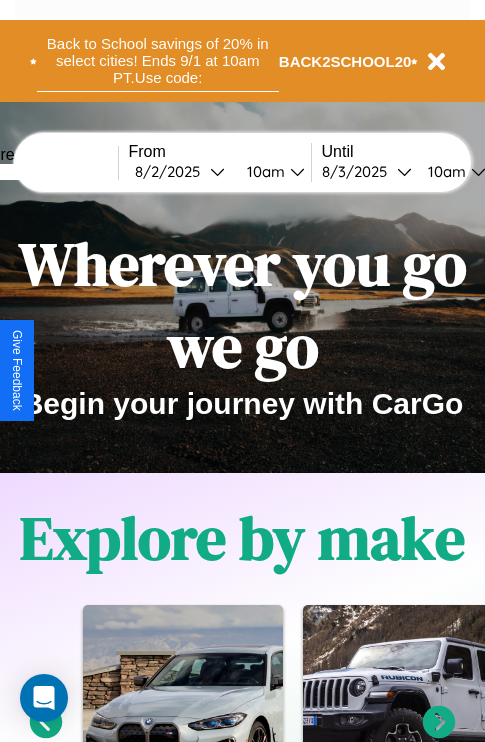 click on "Back to School savings of 20% in select cities! Ends 9/1 at 10am PT.  Use code:" at bounding box center [158, 61] 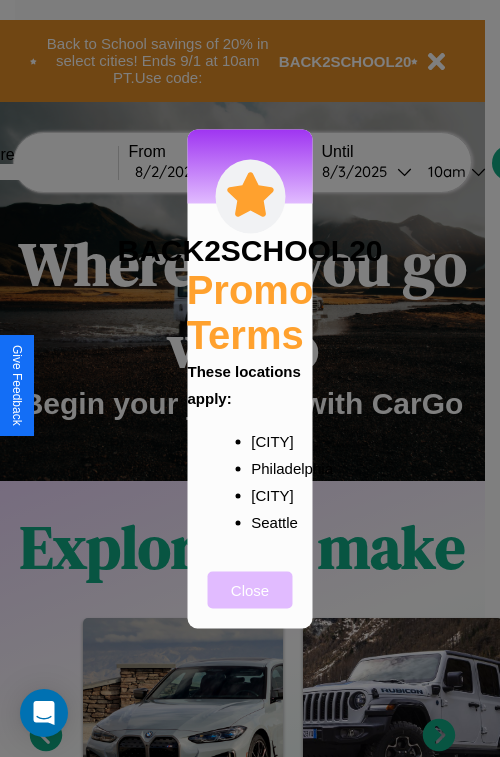 click on "Close" at bounding box center (250, 589) 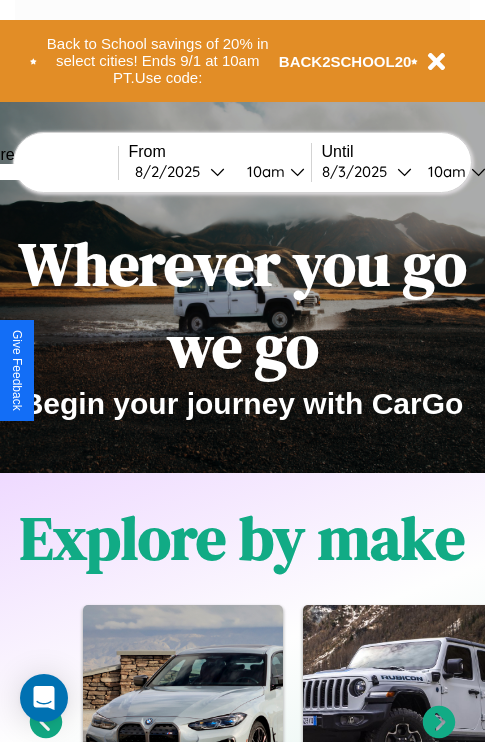 click at bounding box center [43, 172] 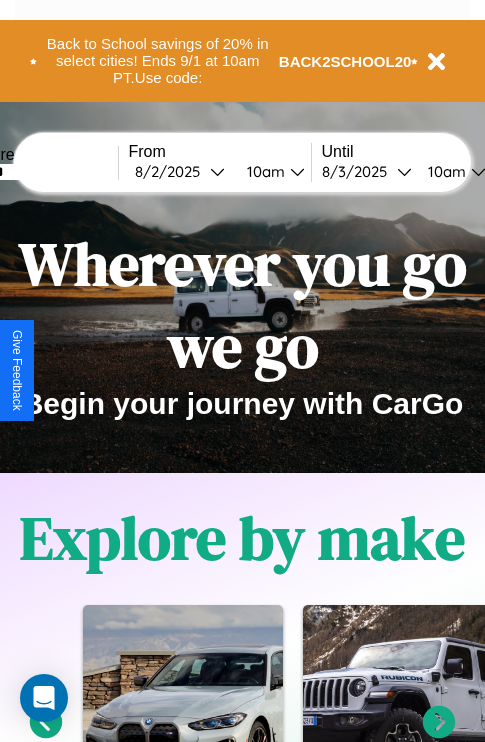 type on "******" 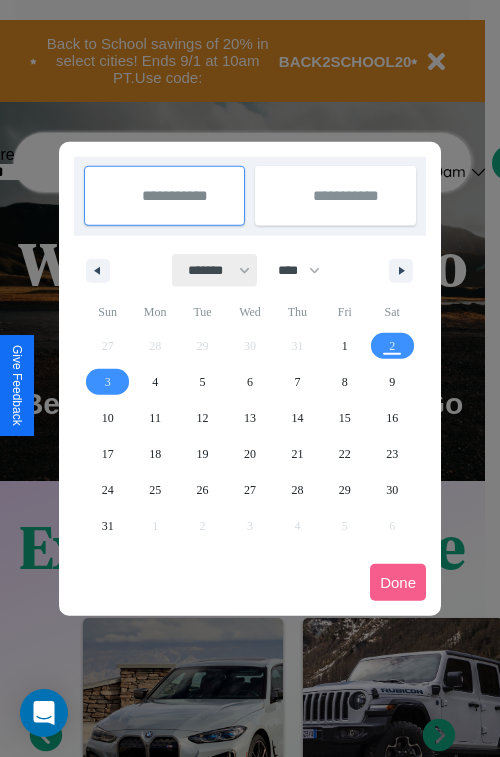click on "******* ******** ***** ***** *** **** **** ****** ********* ******* ******** ********" at bounding box center (215, 270) 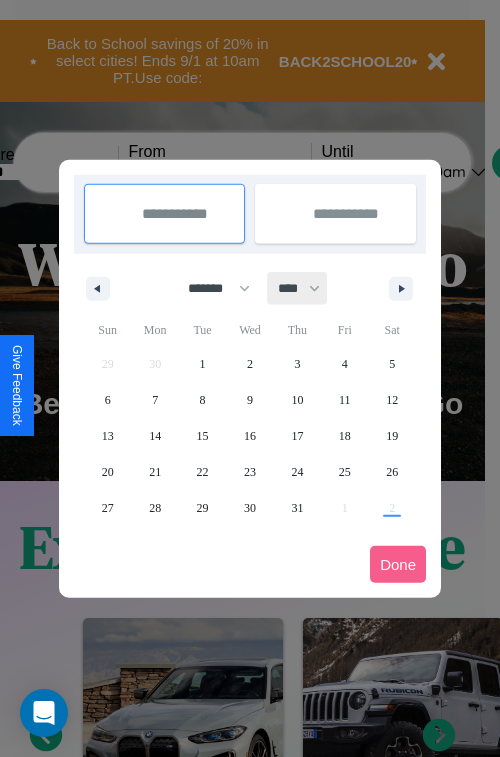 click on "**** **** **** **** **** **** **** **** **** **** **** **** **** **** **** **** **** **** **** **** **** **** **** **** **** **** **** **** **** **** **** **** **** **** **** **** **** **** **** **** **** **** **** **** **** **** **** **** **** **** **** **** **** **** **** **** **** **** **** **** **** **** **** **** **** **** **** **** **** **** **** **** **** **** **** **** **** **** **** **** **** **** **** **** **** **** **** **** **** **** **** **** **** **** **** **** **** **** **** **** **** **** **** **** **** **** **** **** **** **** **** **** **** **** **** **** **** **** **** **** ****" at bounding box center [298, 288] 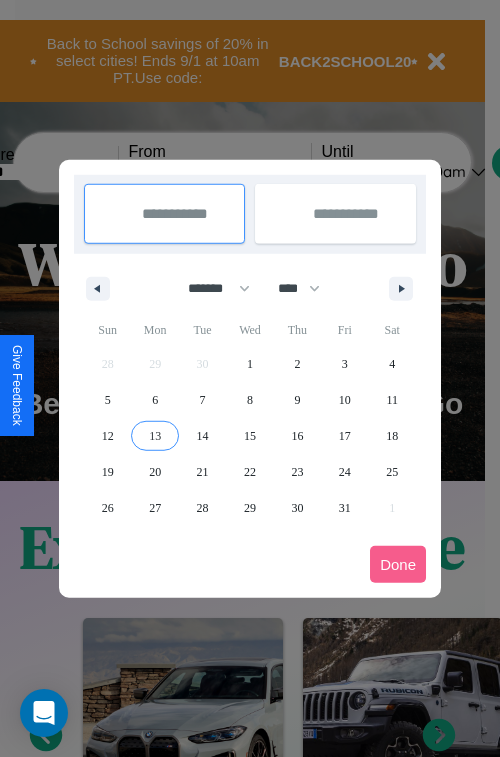 click on "13" at bounding box center (155, 436) 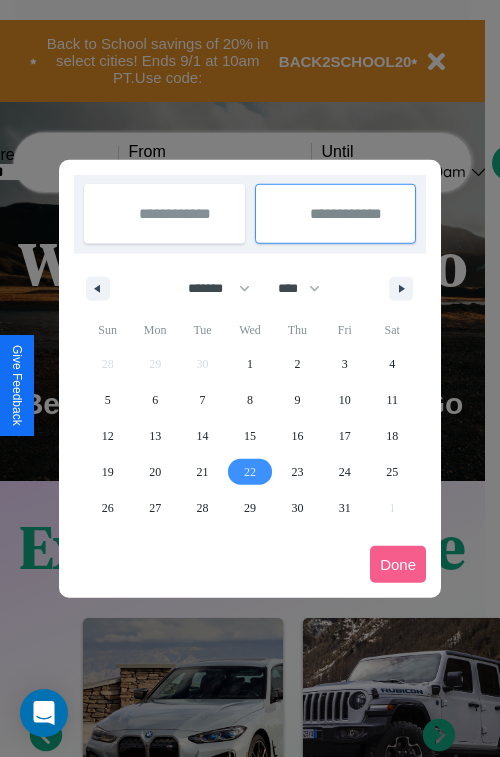 click on "22" at bounding box center (250, 472) 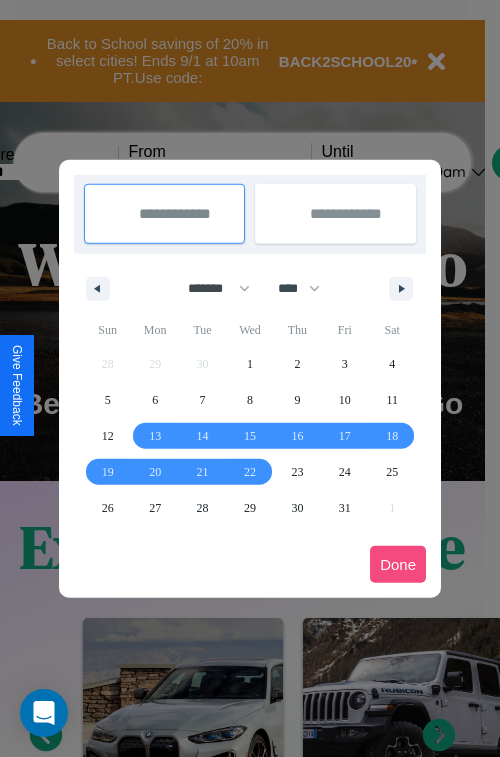 click on "Done" at bounding box center (398, 564) 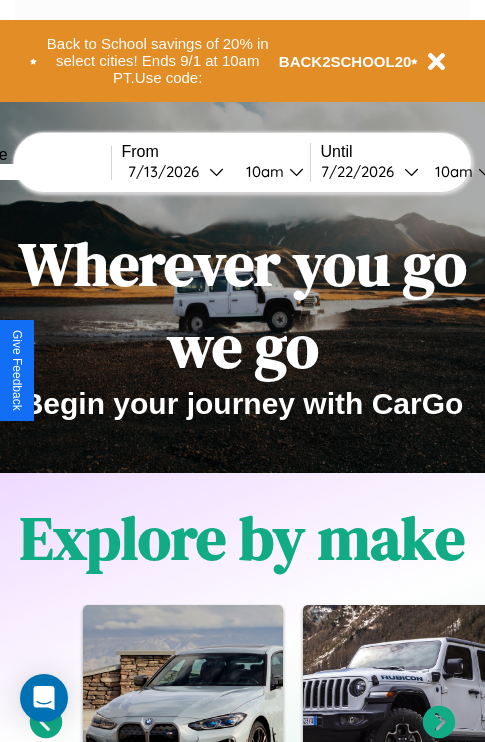 scroll, scrollTop: 0, scrollLeft: 75, axis: horizontal 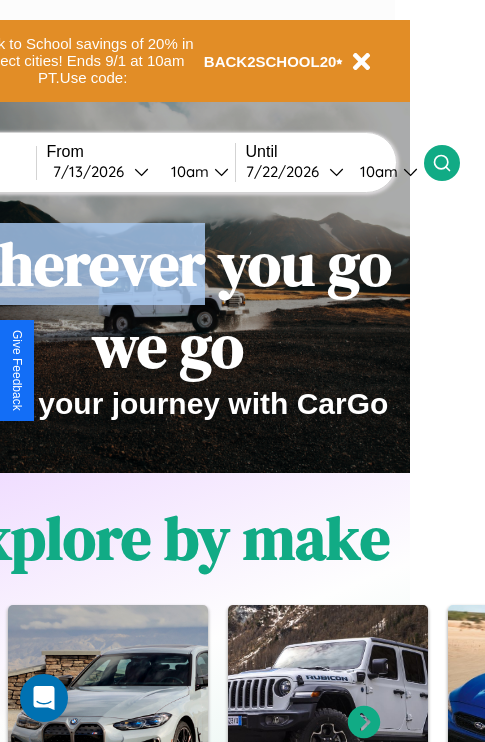 click 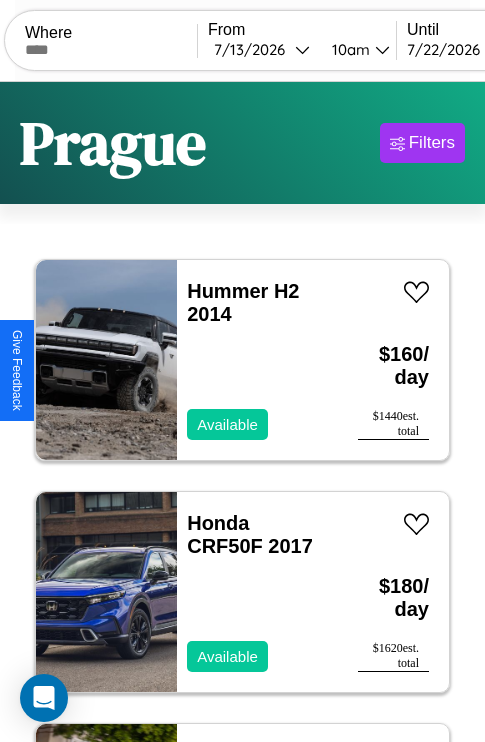 scroll, scrollTop: 89, scrollLeft: 0, axis: vertical 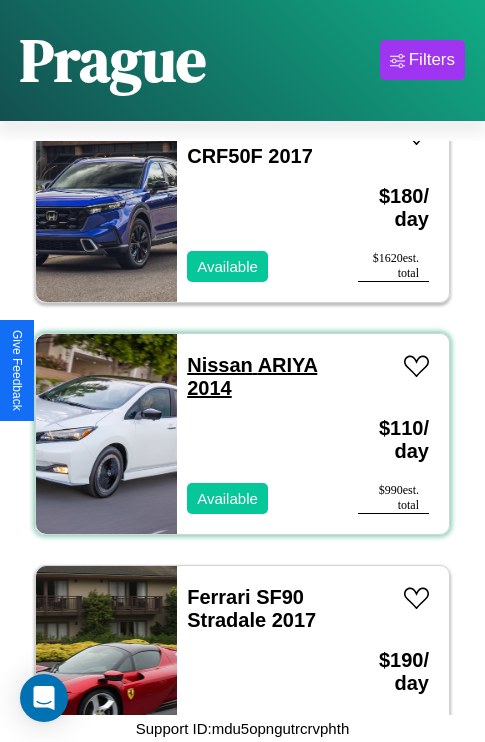 click on "Nissan   ARIYA   2014" at bounding box center (252, 376) 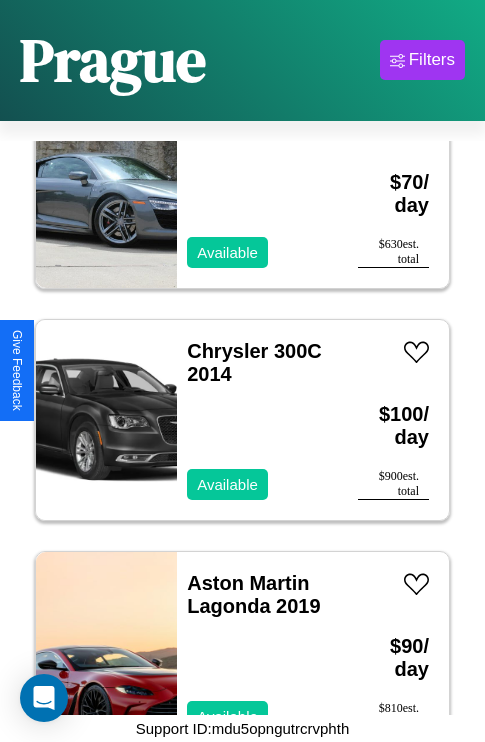 scroll, scrollTop: 5643, scrollLeft: 0, axis: vertical 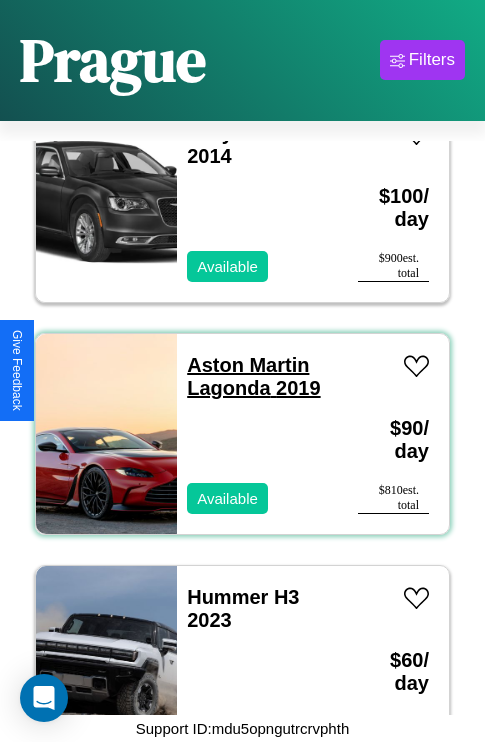 click on "Aston Martin   Lagonda   2019" at bounding box center [253, 376] 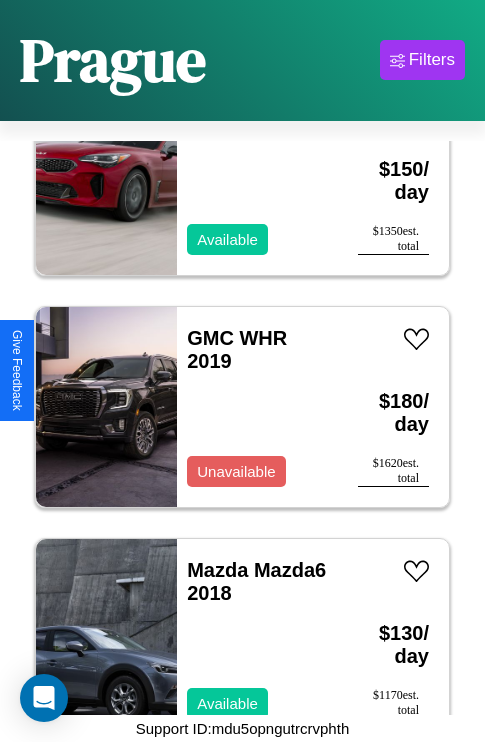 scroll, scrollTop: 1692, scrollLeft: 0, axis: vertical 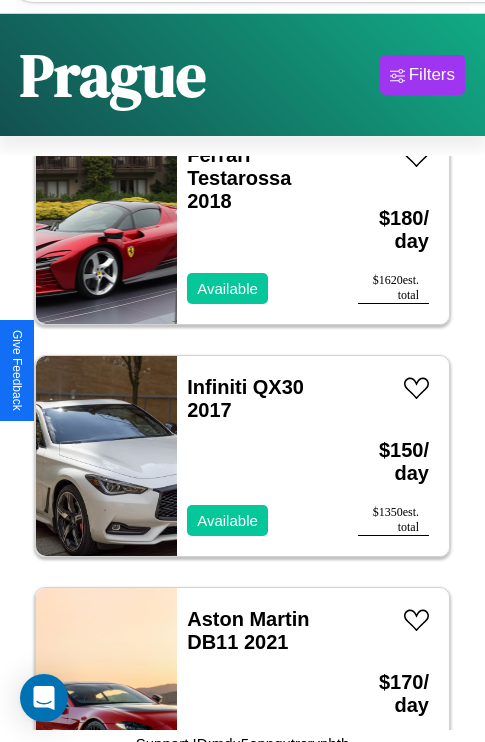 click on "Buick   Encore GX   2021" at bounding box center [251, 862] 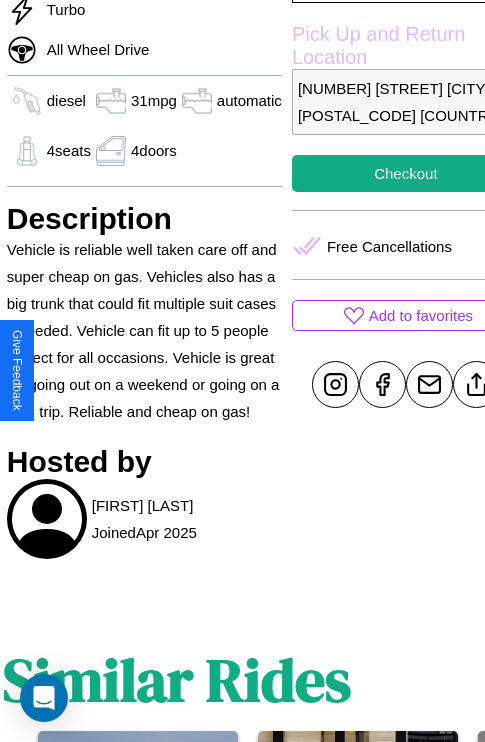 scroll, scrollTop: 709, scrollLeft: 68, axis: both 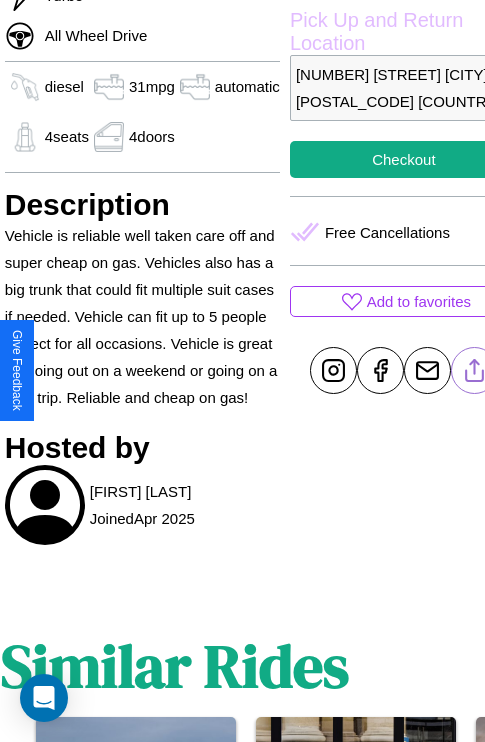 click 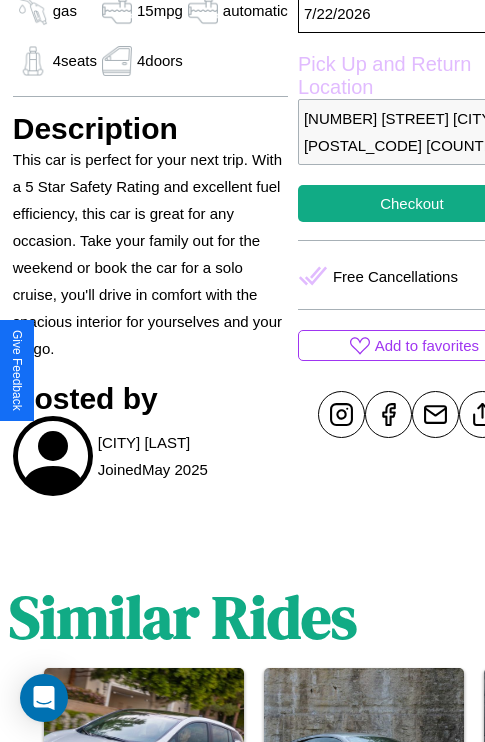 scroll, scrollTop: 710, scrollLeft: 64, axis: both 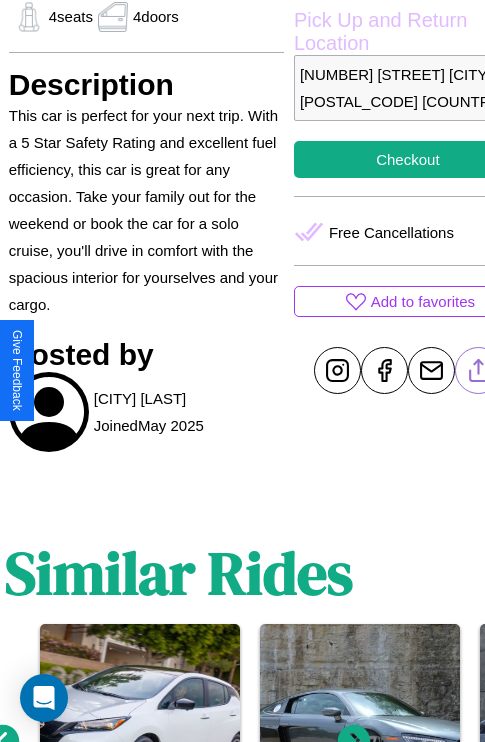 click 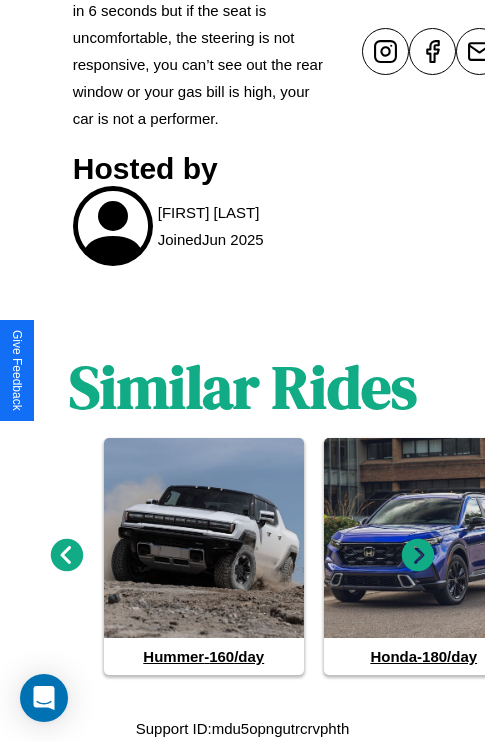 scroll, scrollTop: 1073, scrollLeft: 0, axis: vertical 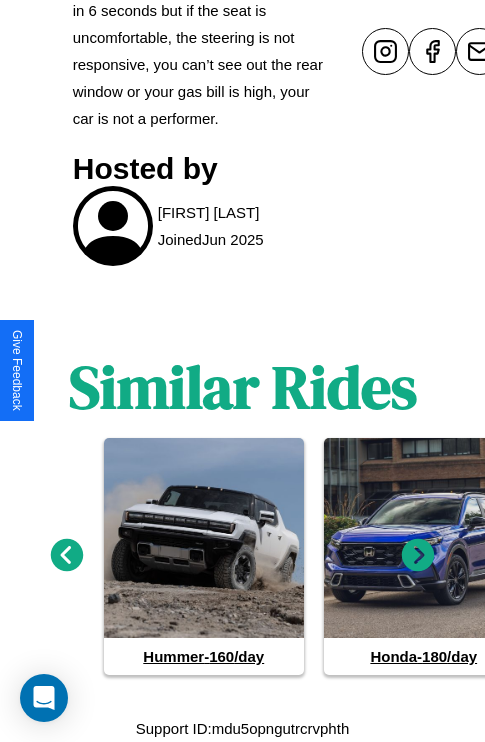 click 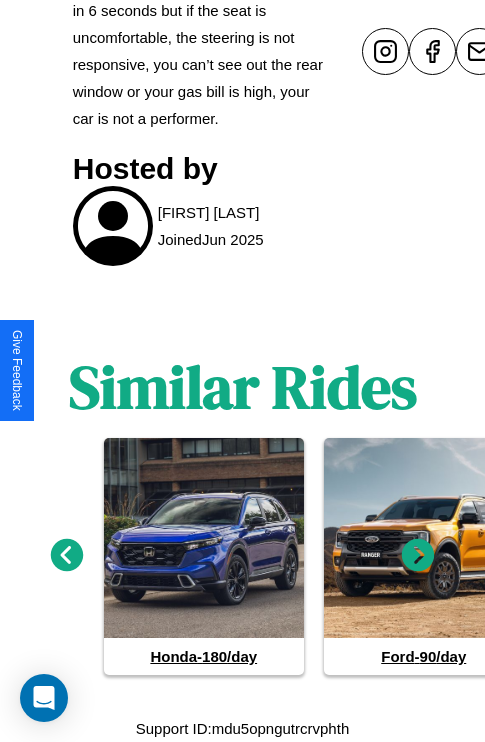 click 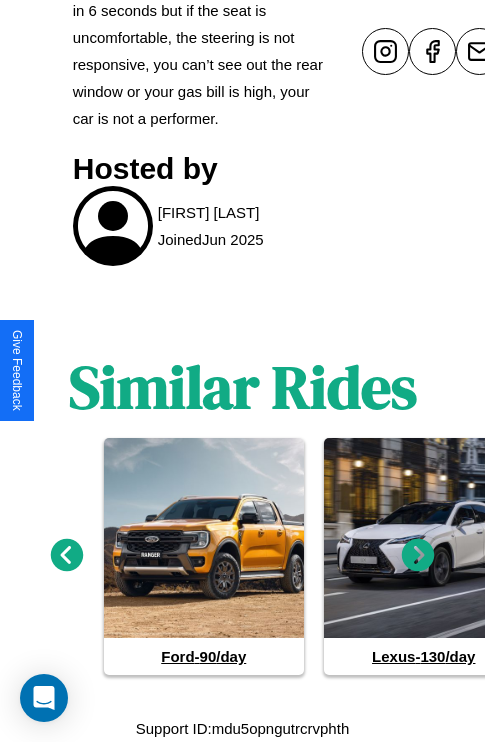 click 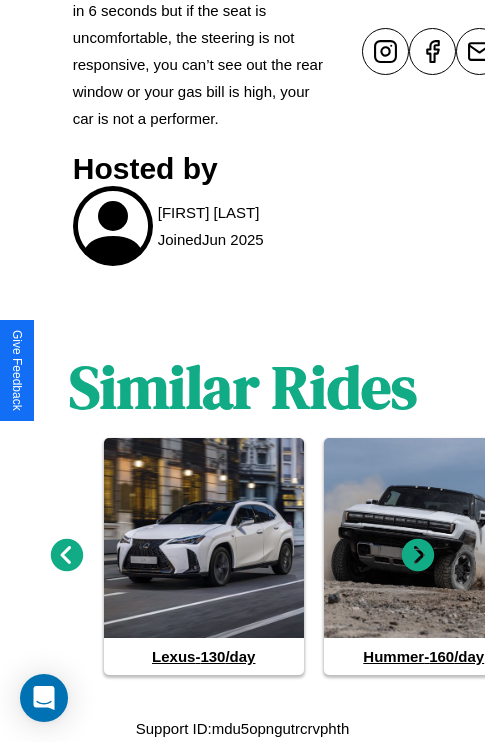 click 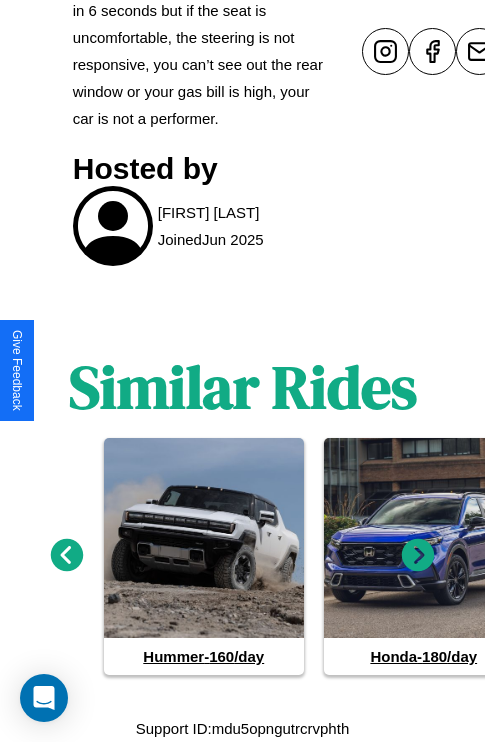 click 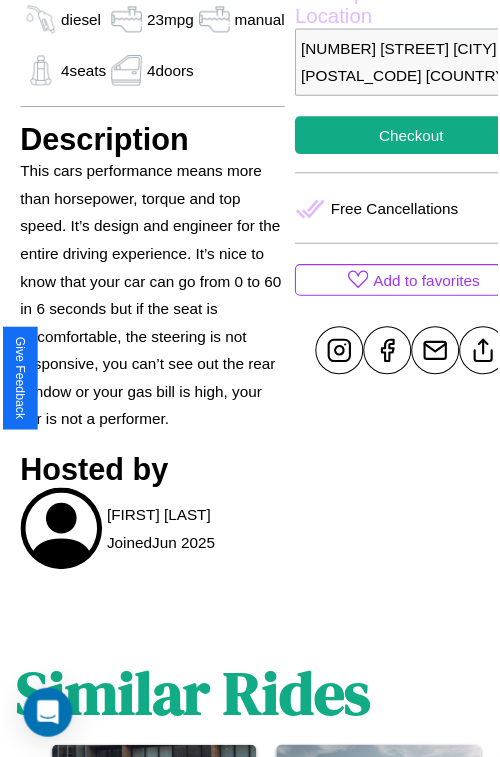 scroll, scrollTop: 639, scrollLeft: 72, axis: both 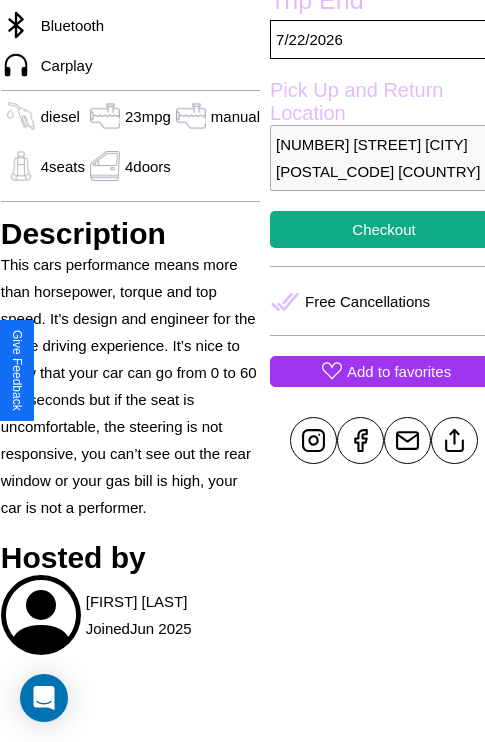 click on "Add to favorites" at bounding box center [399, 371] 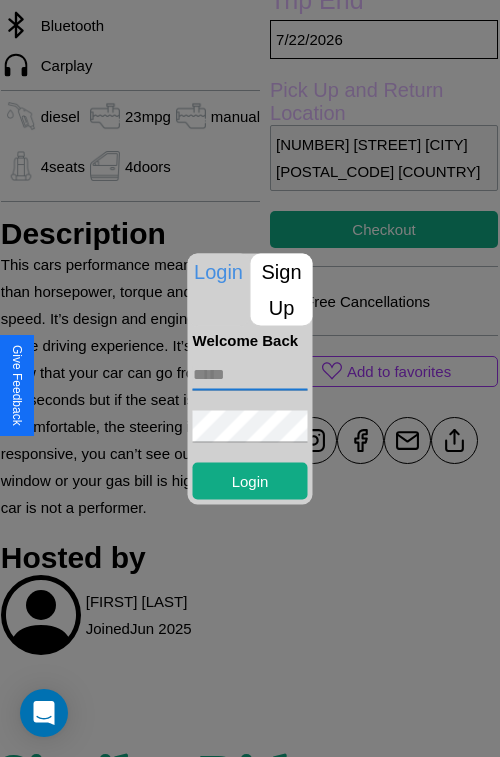 click at bounding box center [250, 374] 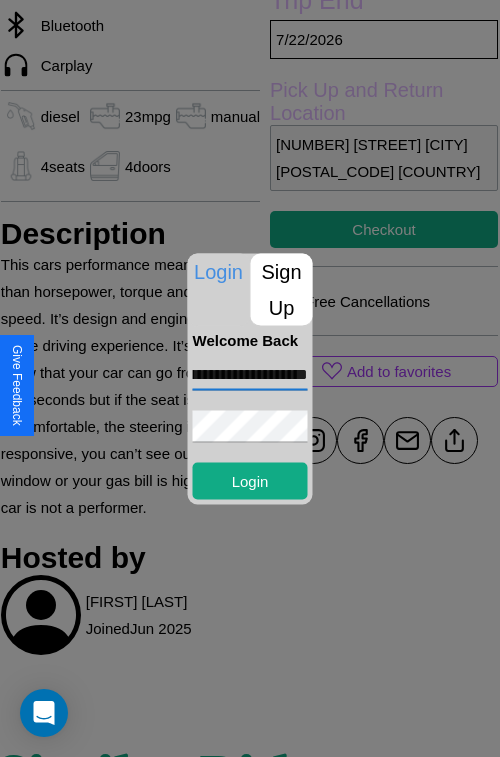 scroll, scrollTop: 0, scrollLeft: 56, axis: horizontal 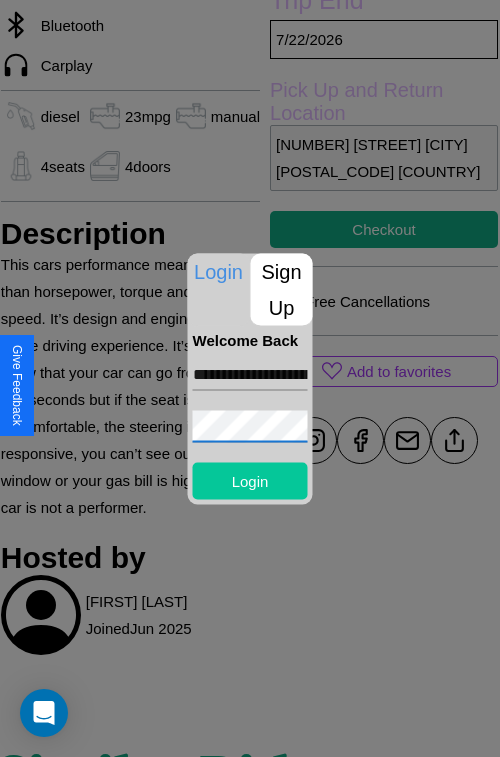 click on "Login" at bounding box center [250, 480] 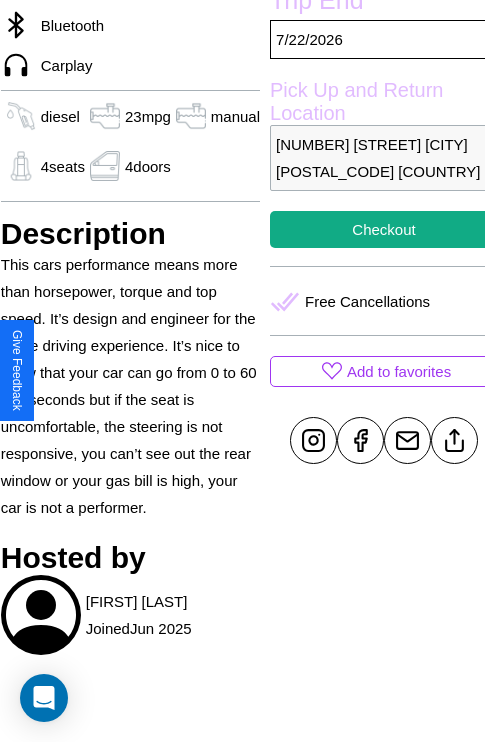 scroll, scrollTop: 639, scrollLeft: 72, axis: both 